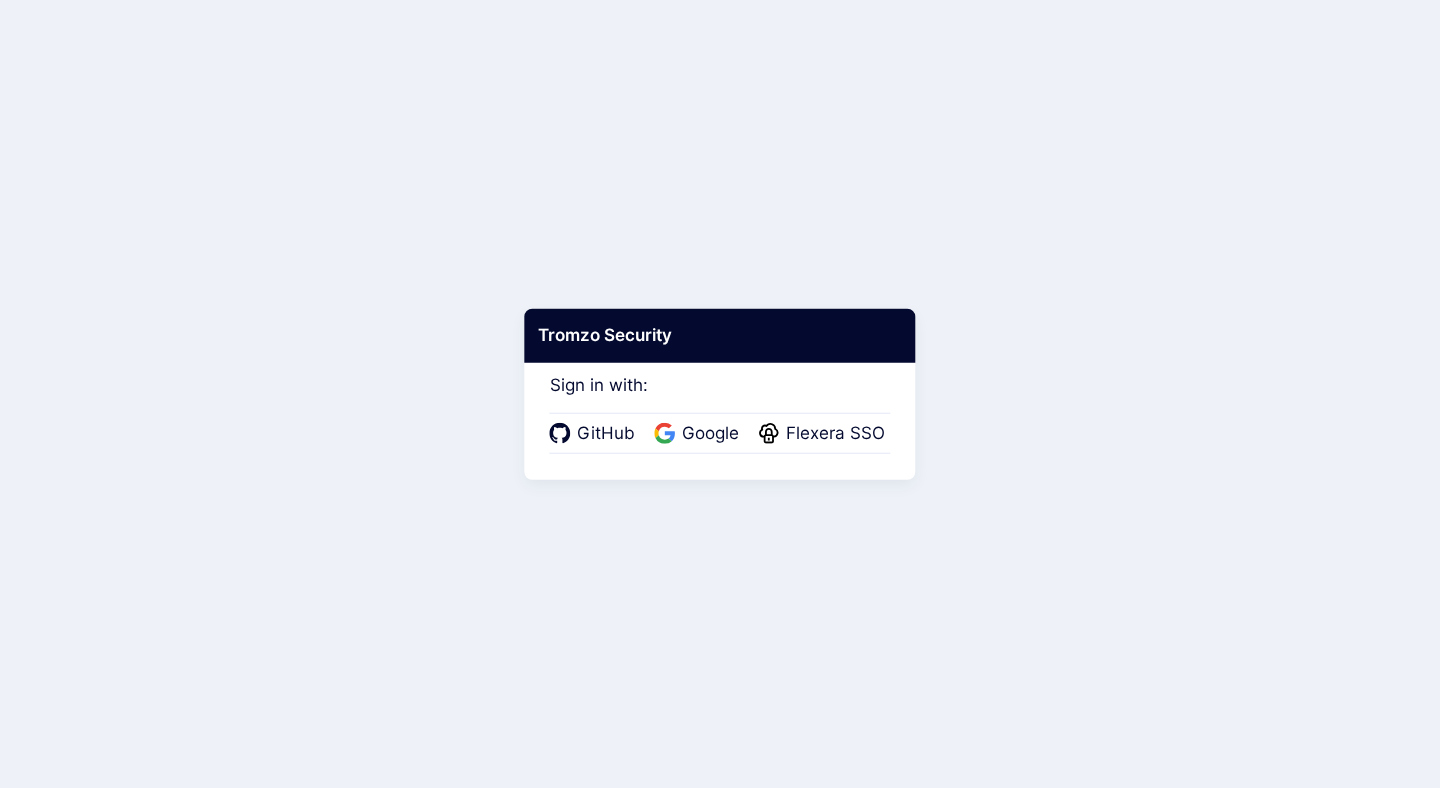 scroll, scrollTop: 0, scrollLeft: 0, axis: both 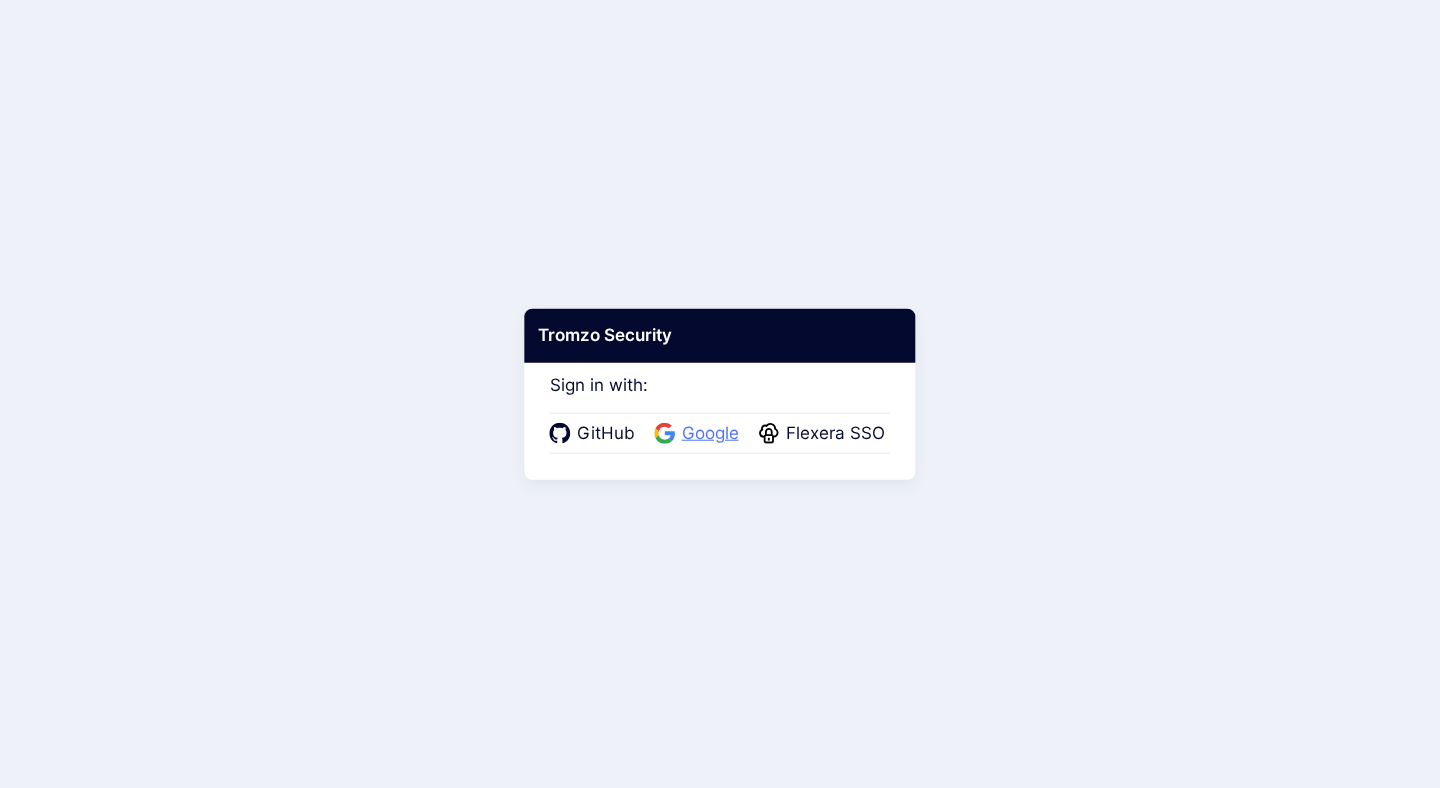 click on "Google" at bounding box center (710, 434) 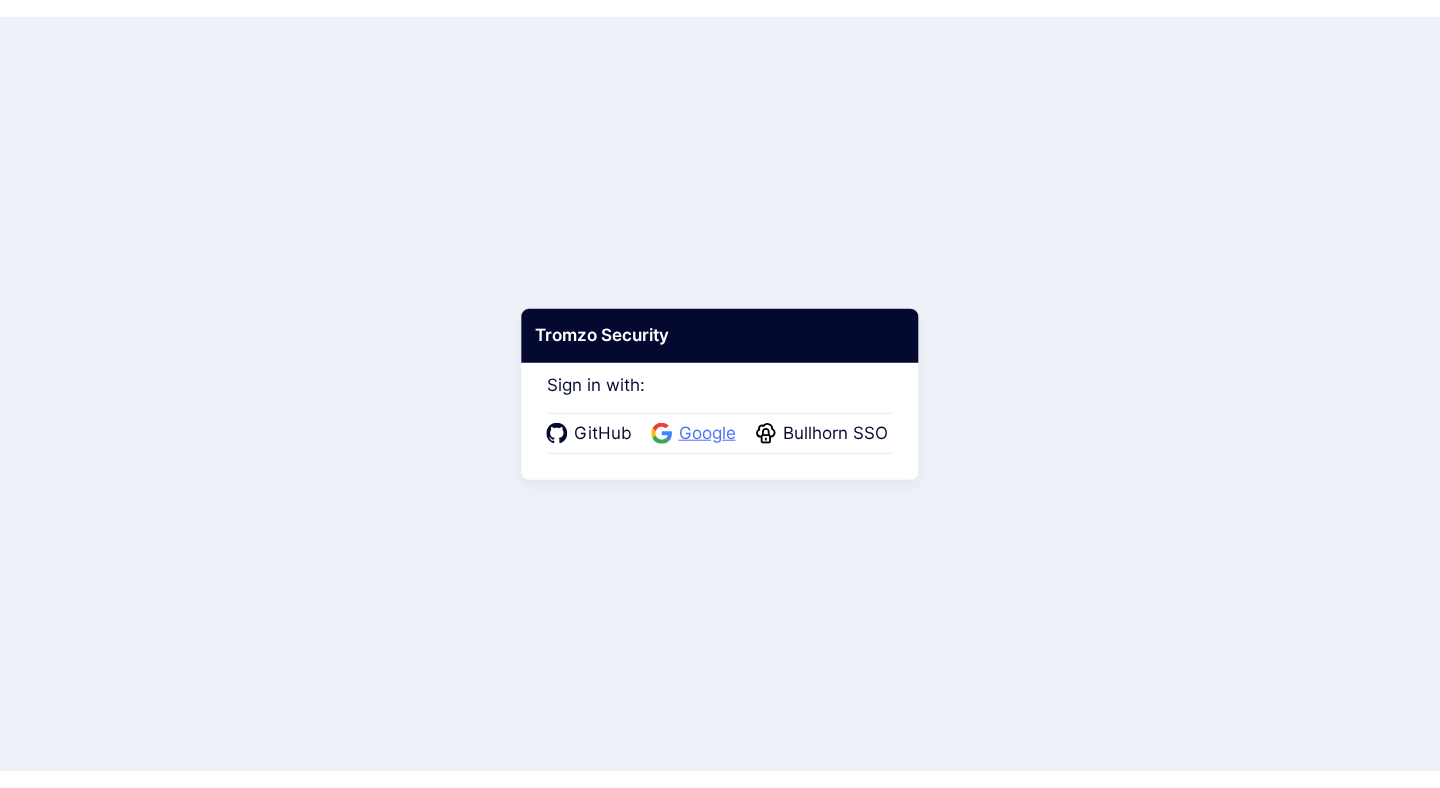 scroll, scrollTop: 0, scrollLeft: 0, axis: both 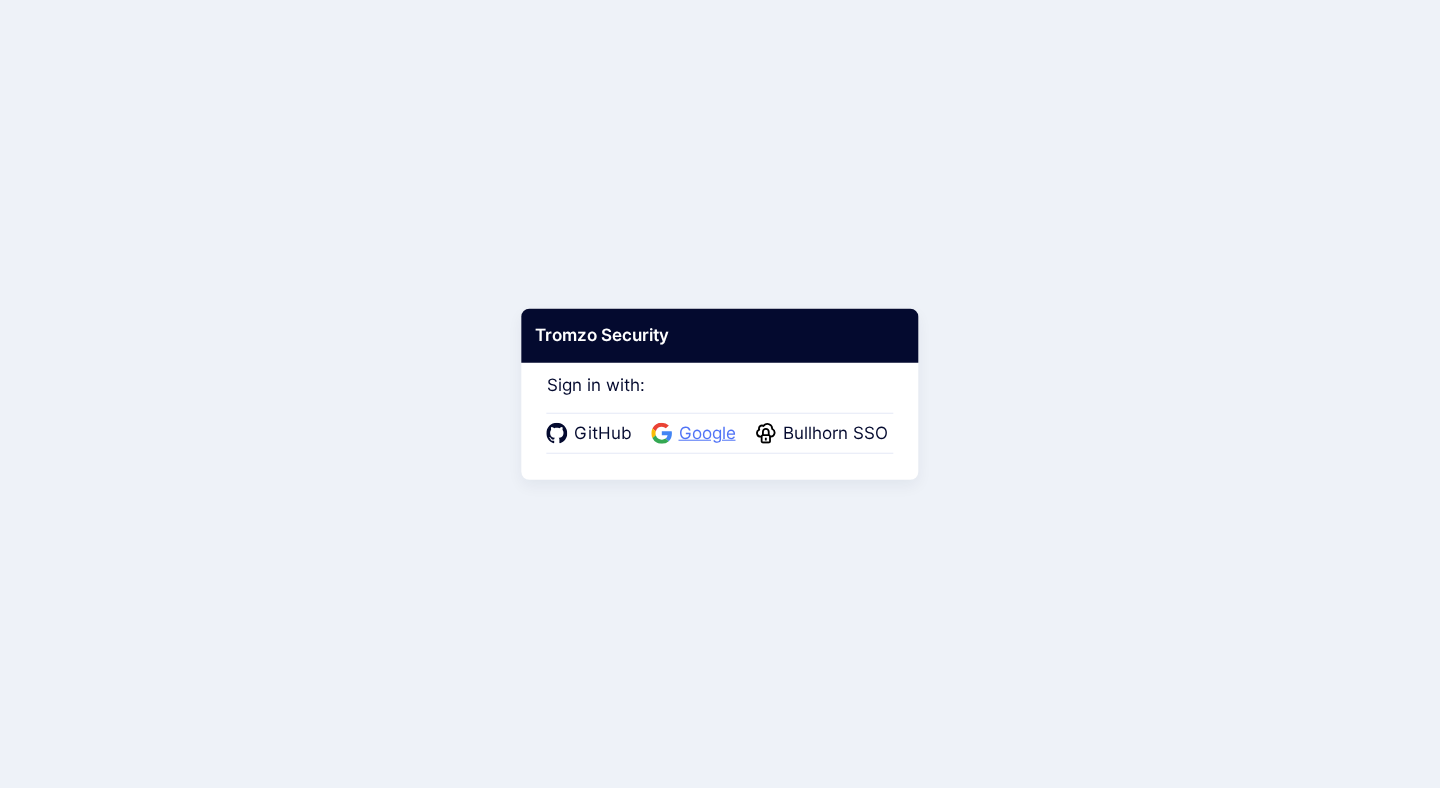 click on "Google" at bounding box center [707, 434] 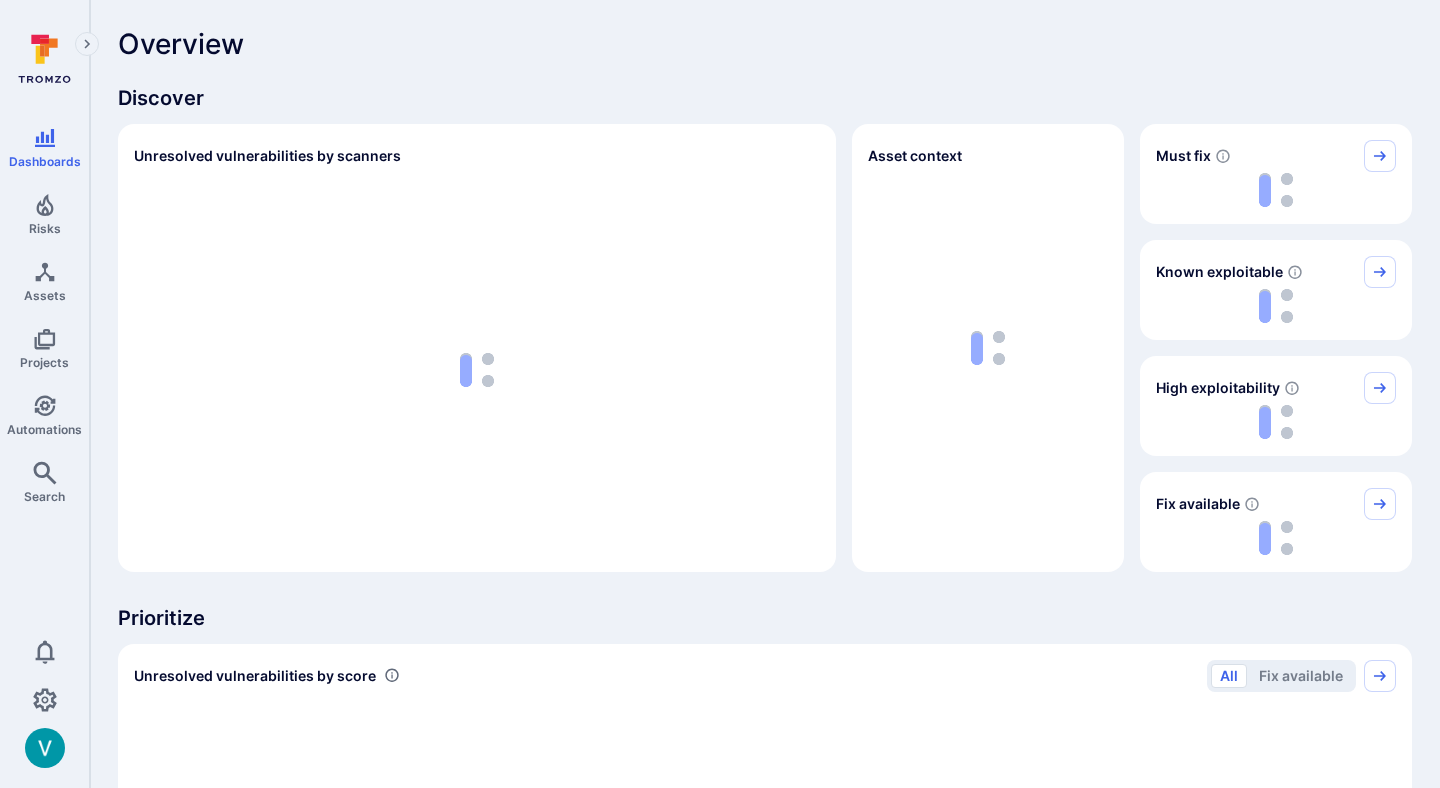 scroll, scrollTop: 0, scrollLeft: 0, axis: both 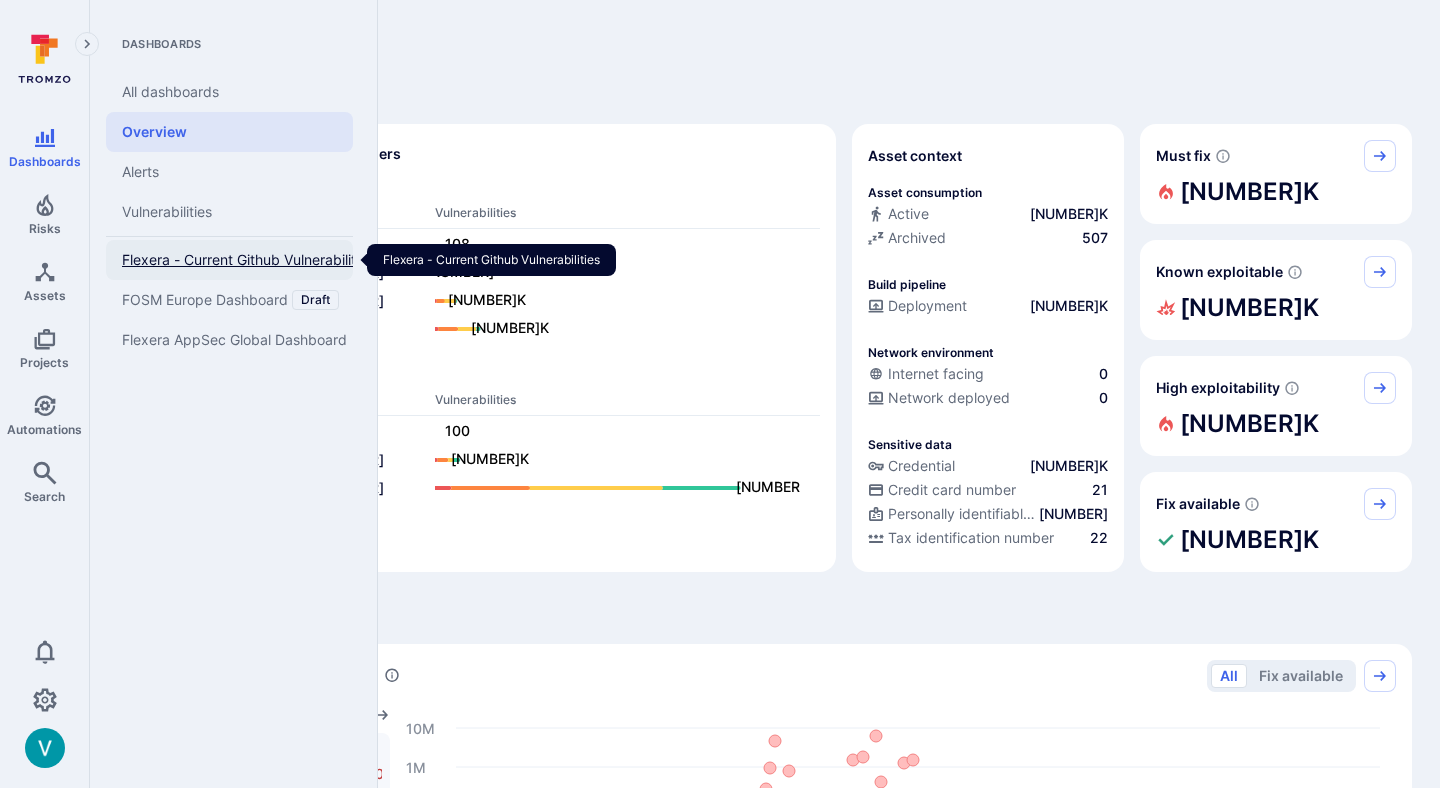 click on "Flexera - Current Github Vulnerabilities" at bounding box center [248, 260] 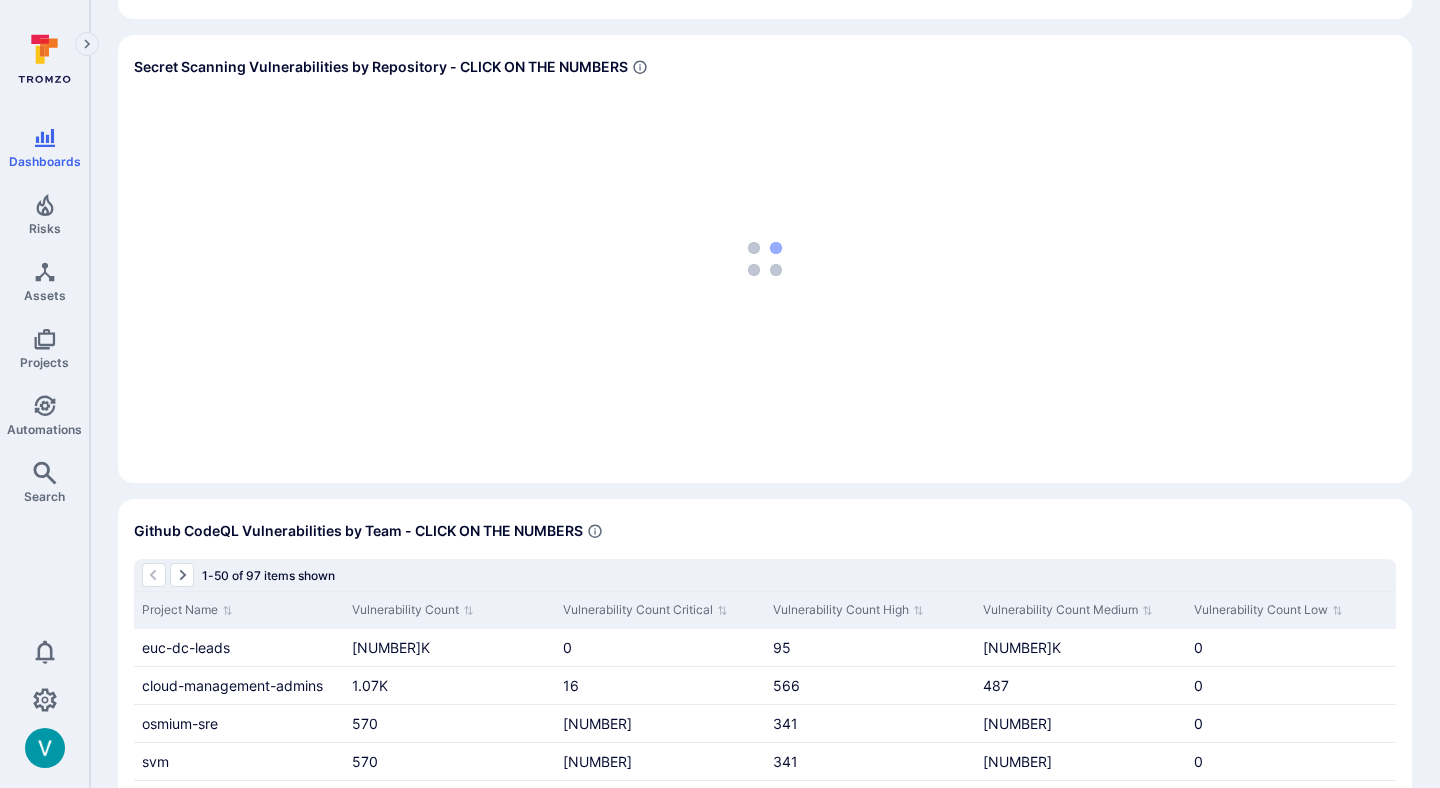scroll, scrollTop: 2101, scrollLeft: 0, axis: vertical 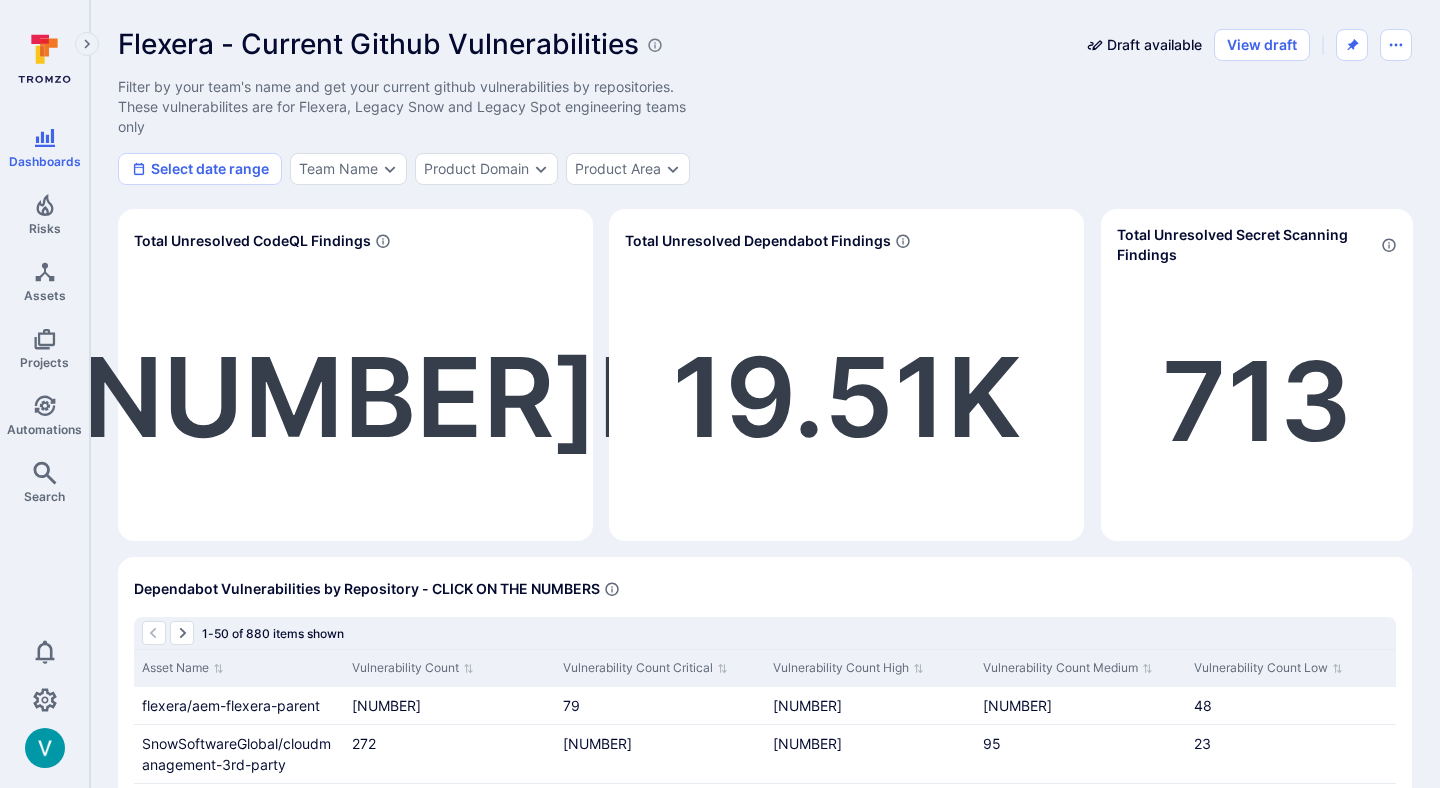 click at bounding box center (87, 44) 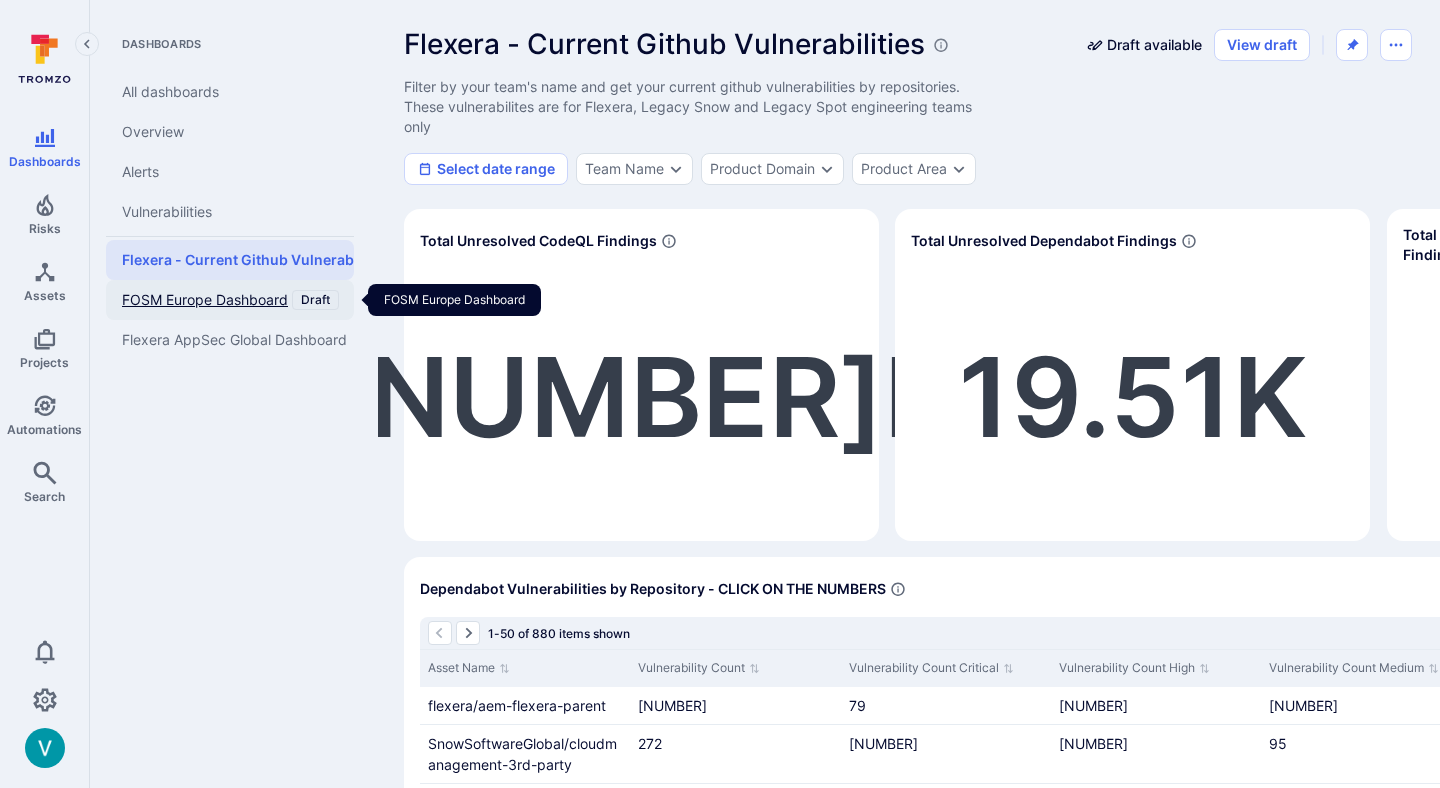 click on "FOSM Europe Dashboard" at bounding box center (205, 300) 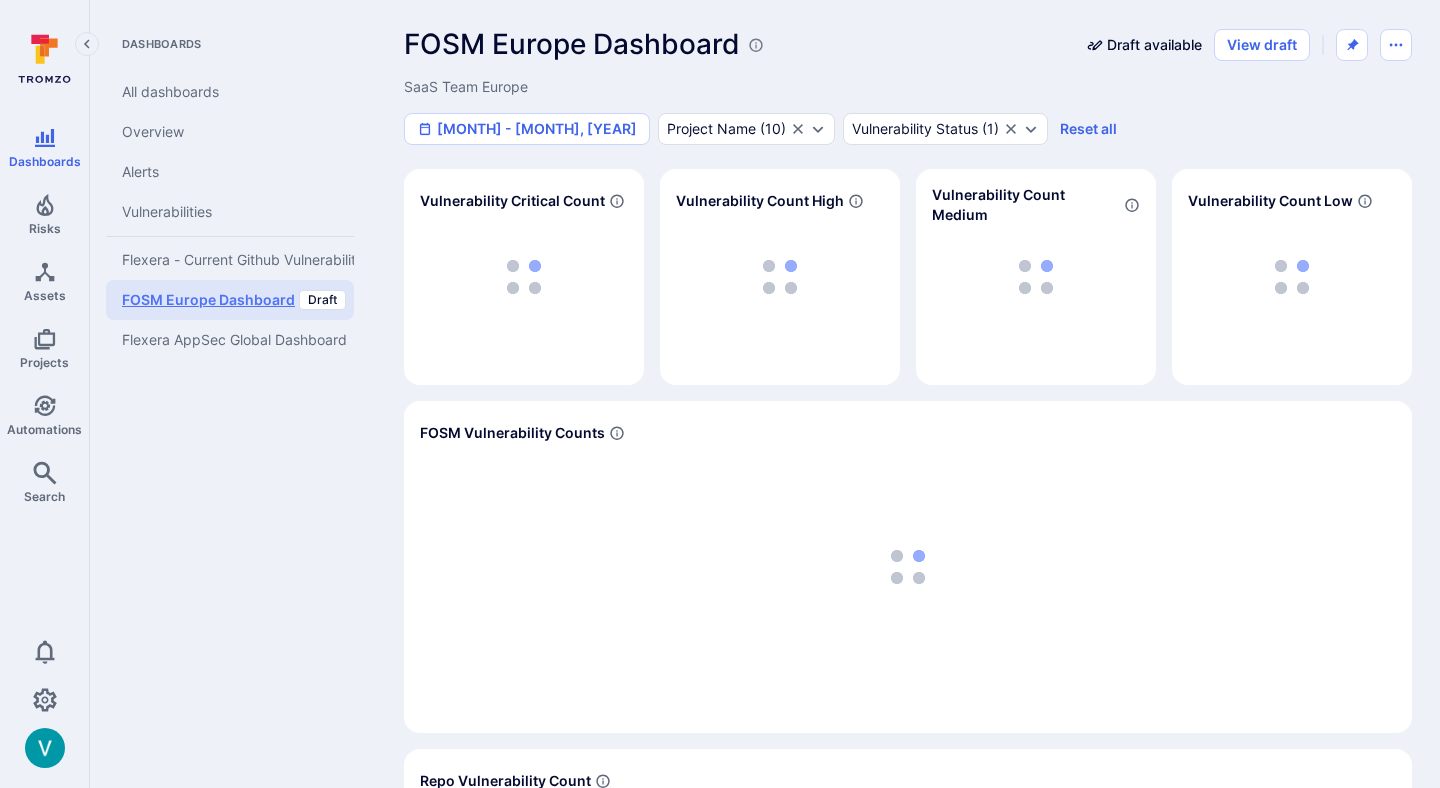 scroll, scrollTop: 437, scrollLeft: 0, axis: vertical 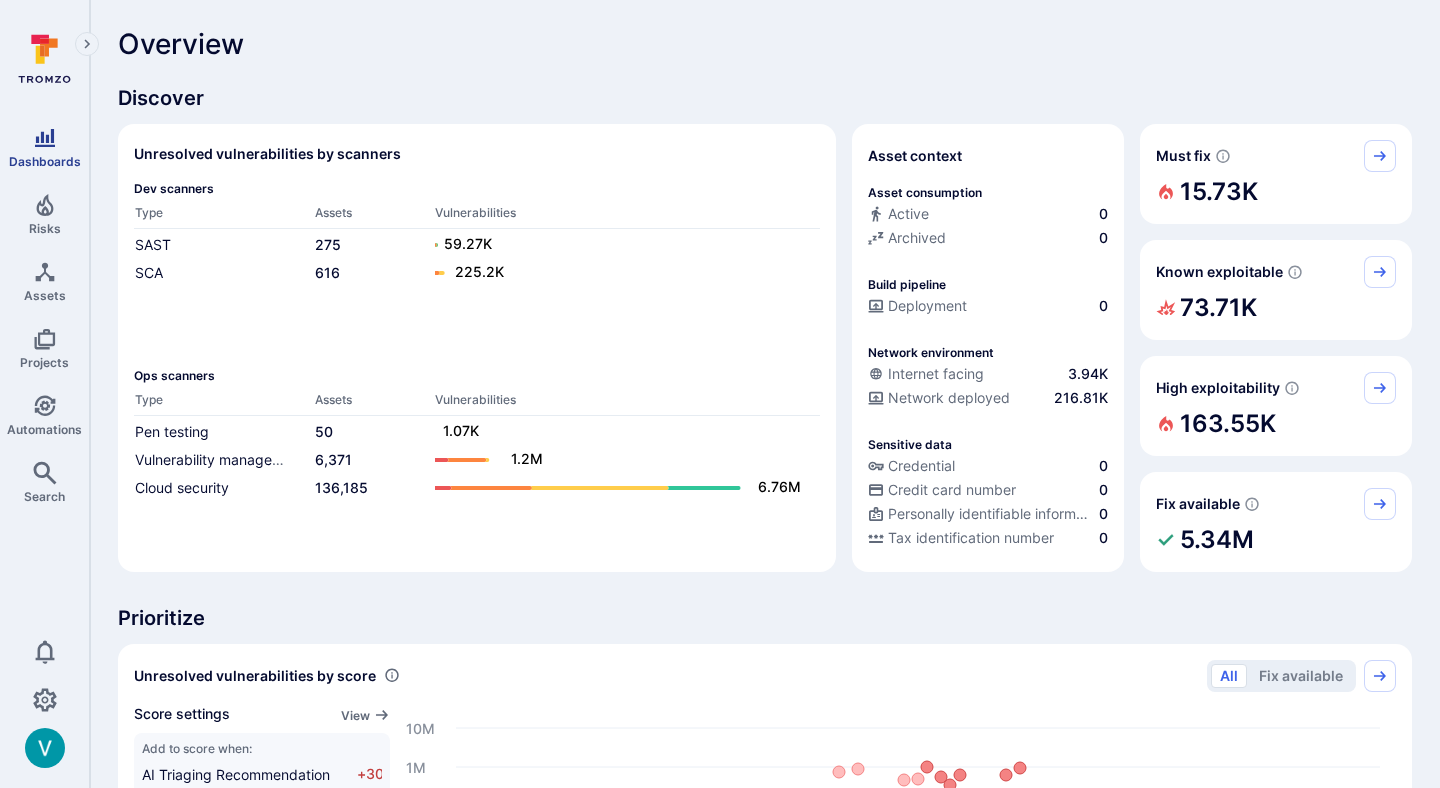 click at bounding box center [45, 138] 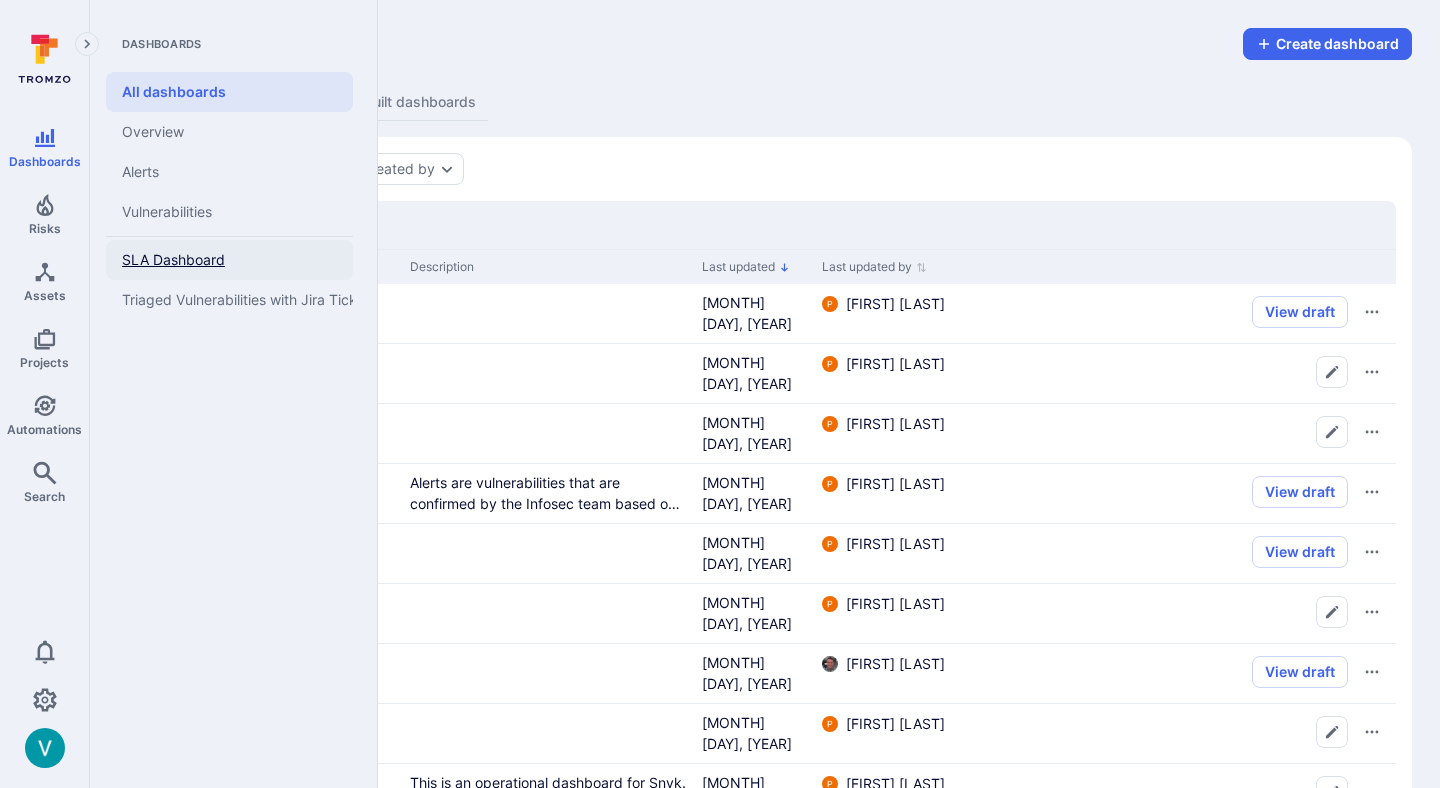 click on "SLA Dashboard" at bounding box center (229, 260) 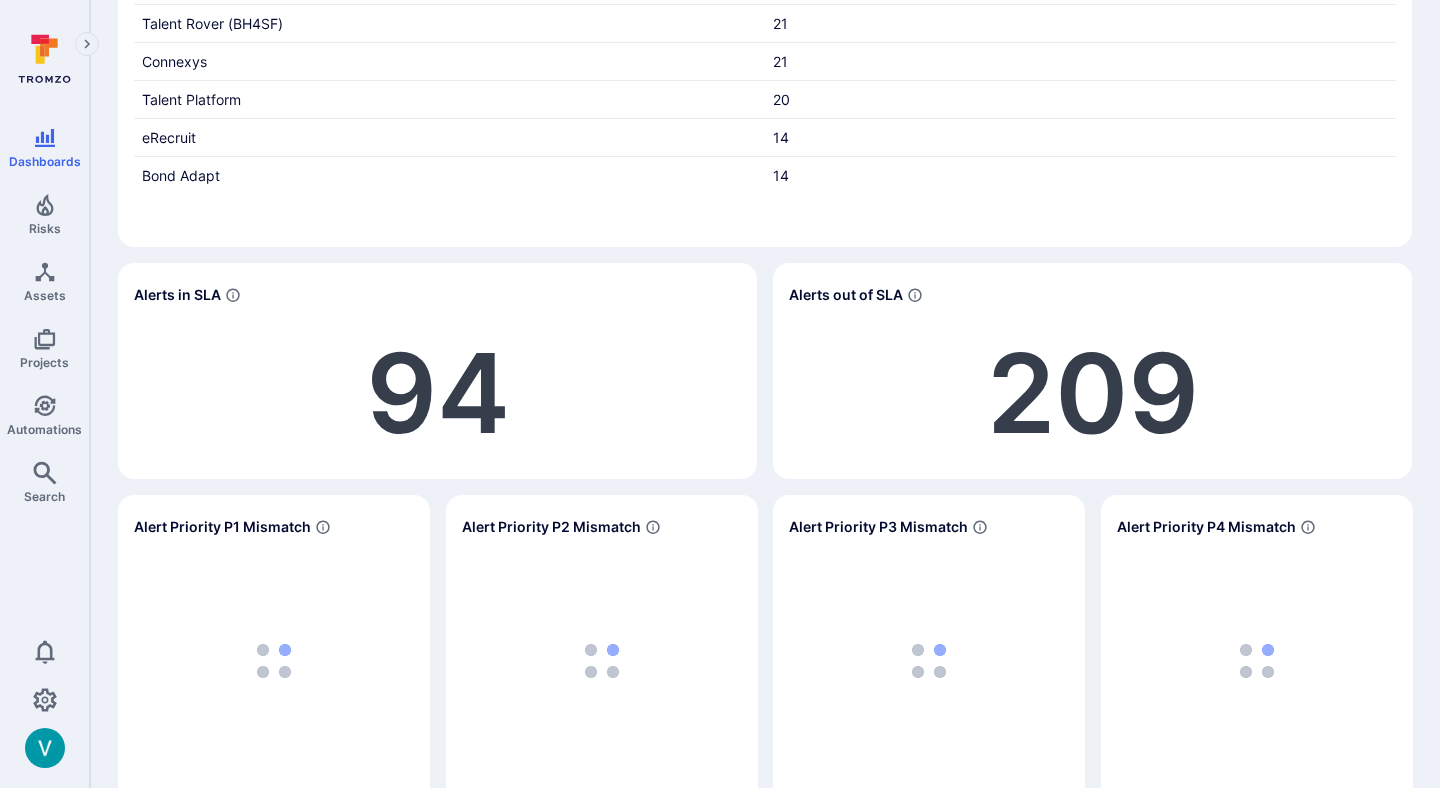 scroll, scrollTop: 881, scrollLeft: 0, axis: vertical 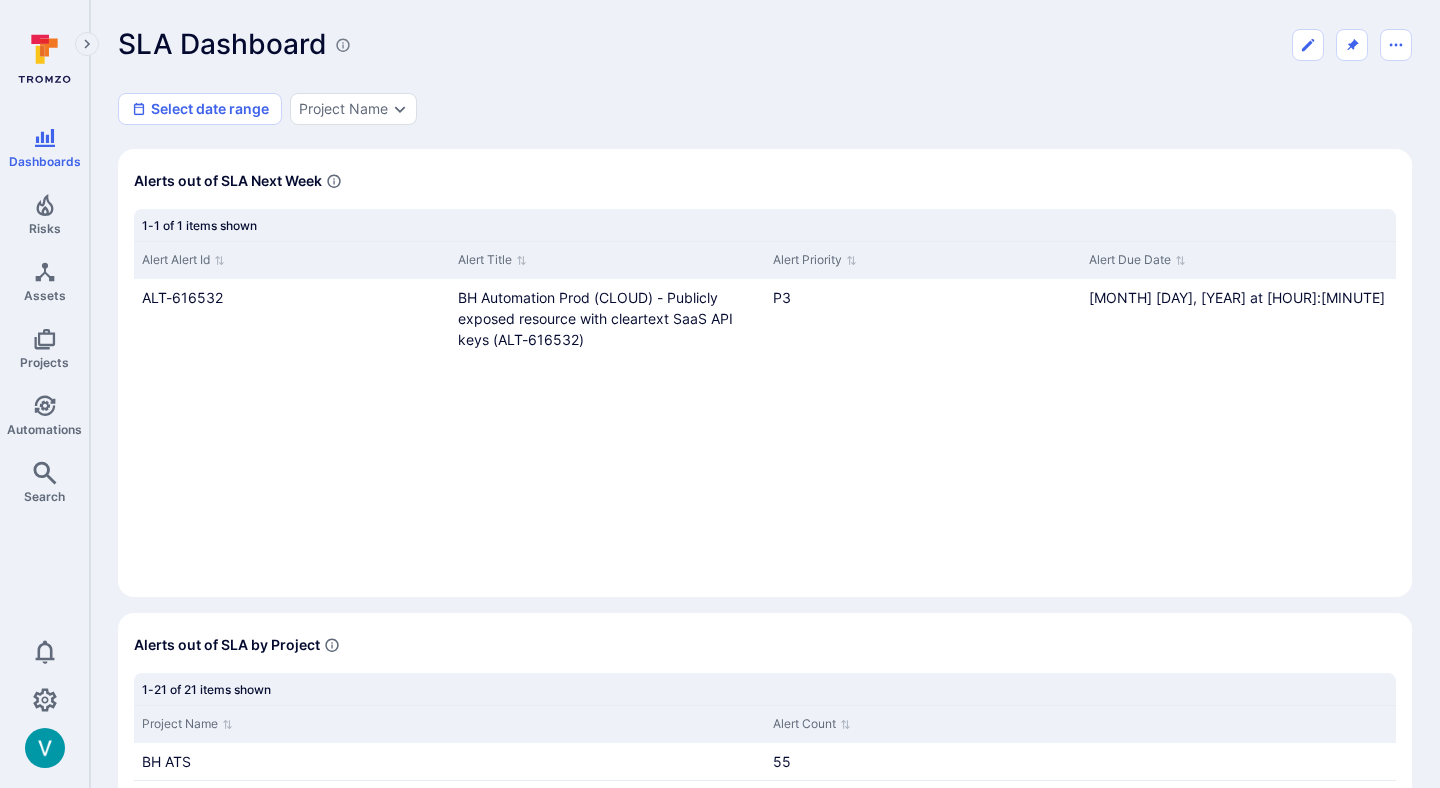 click at bounding box center [87, 44] 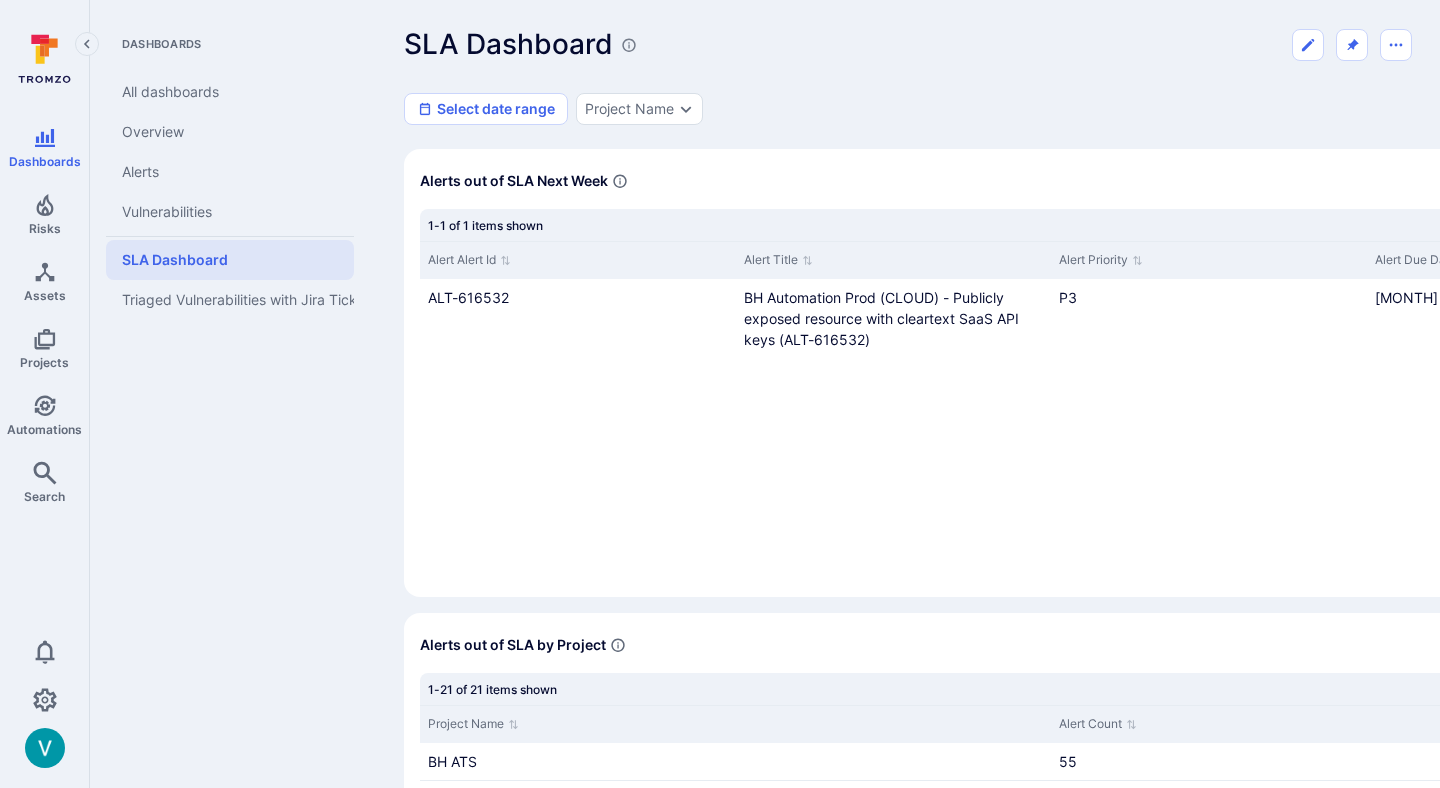scroll, scrollTop: 0, scrollLeft: 0, axis: both 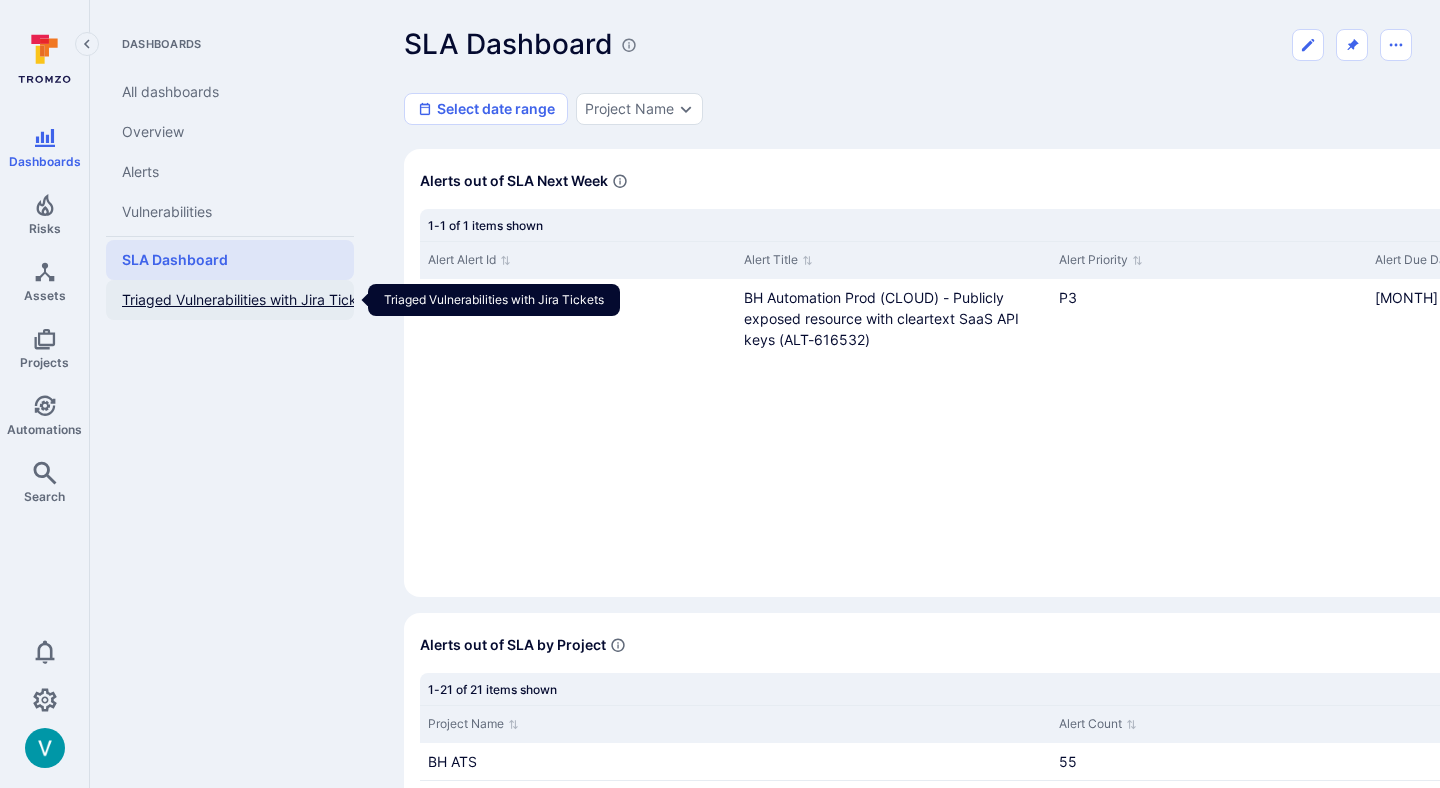 click on "Triaged Vulnerabilities with Jira Tickets" at bounding box center [249, 300] 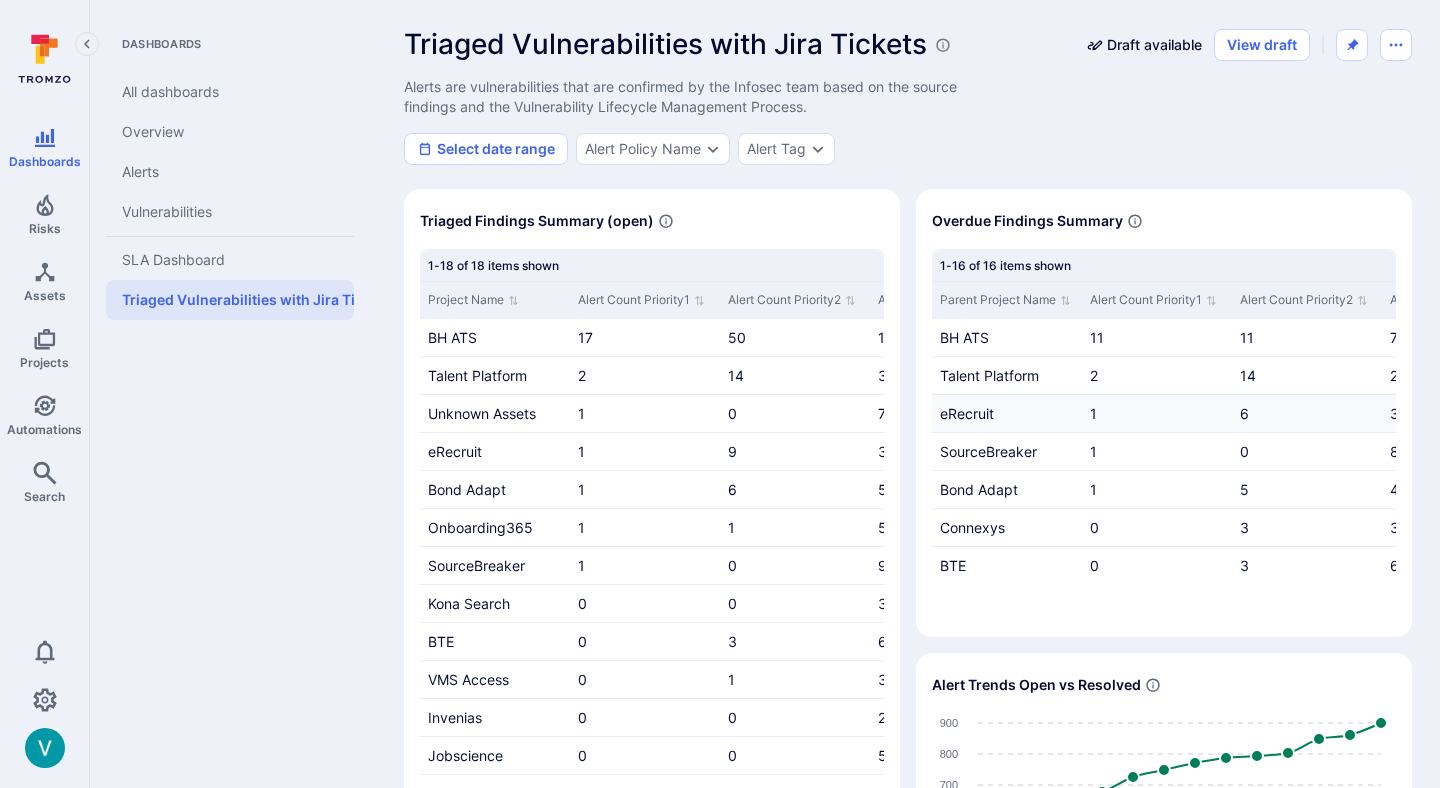 scroll, scrollTop: 387, scrollLeft: 0, axis: vertical 